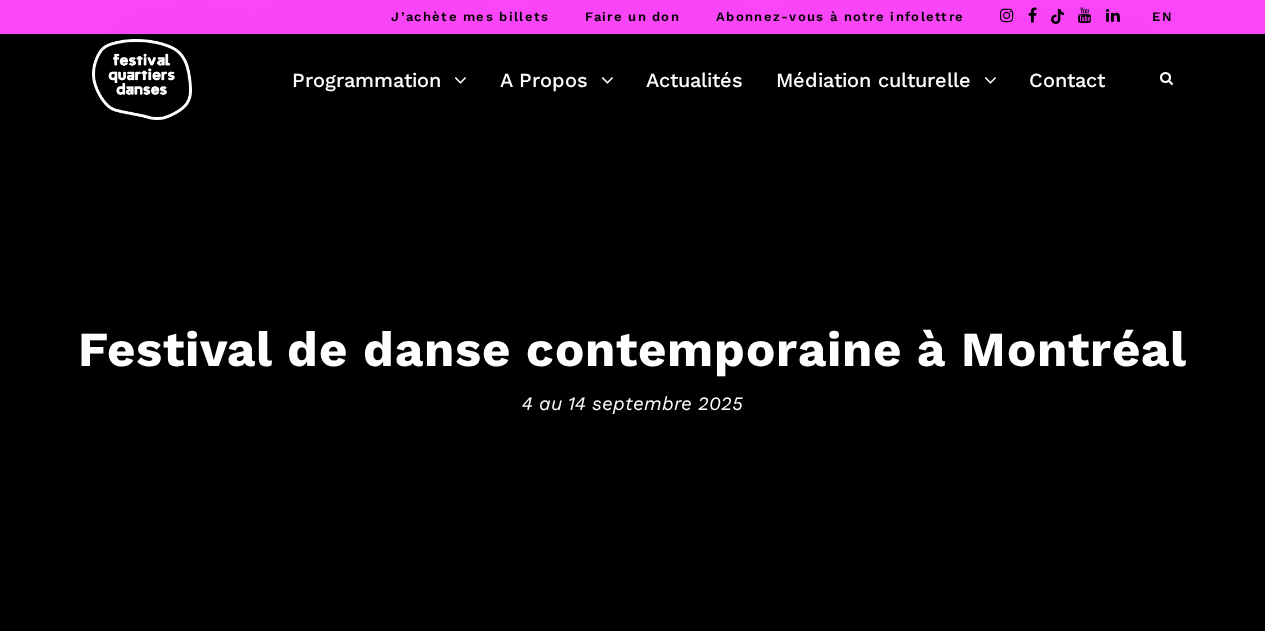 scroll, scrollTop: 0, scrollLeft: 0, axis: both 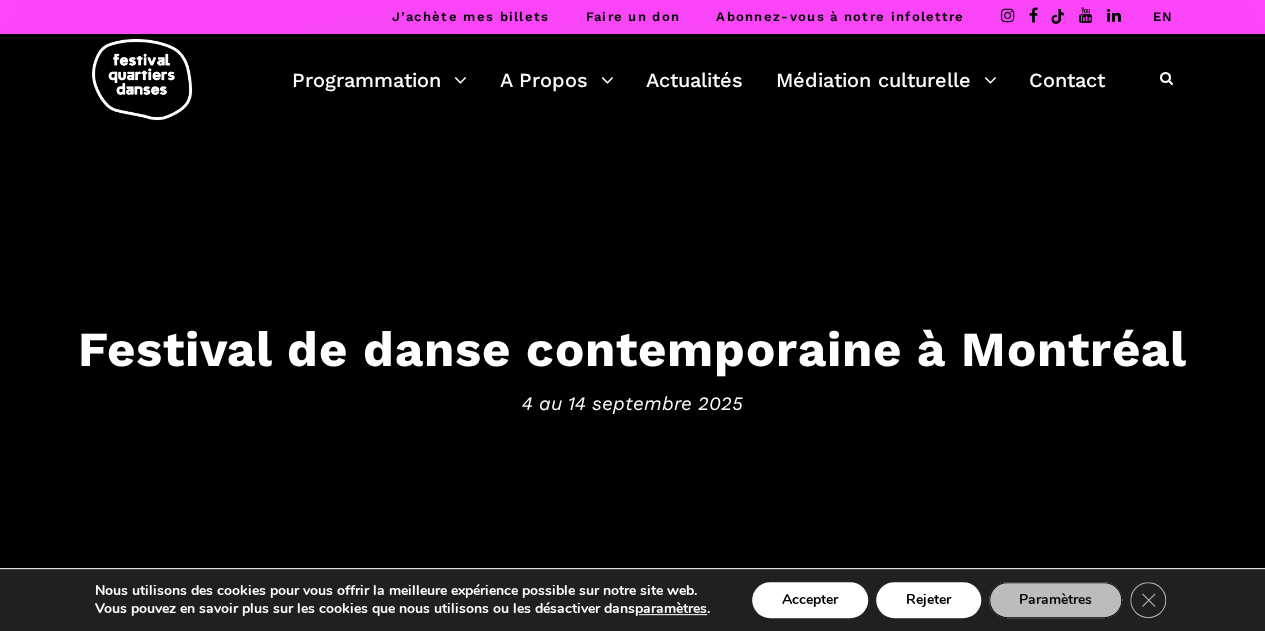 click on "EN" at bounding box center [1162, 16] 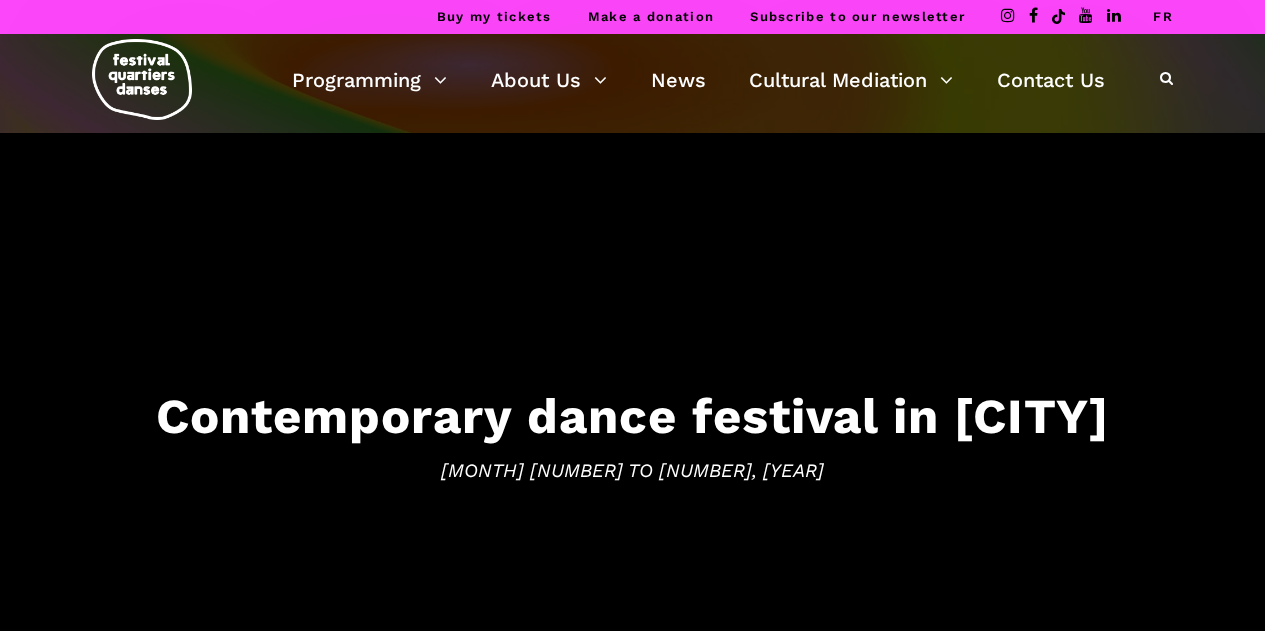 scroll, scrollTop: 0, scrollLeft: 0, axis: both 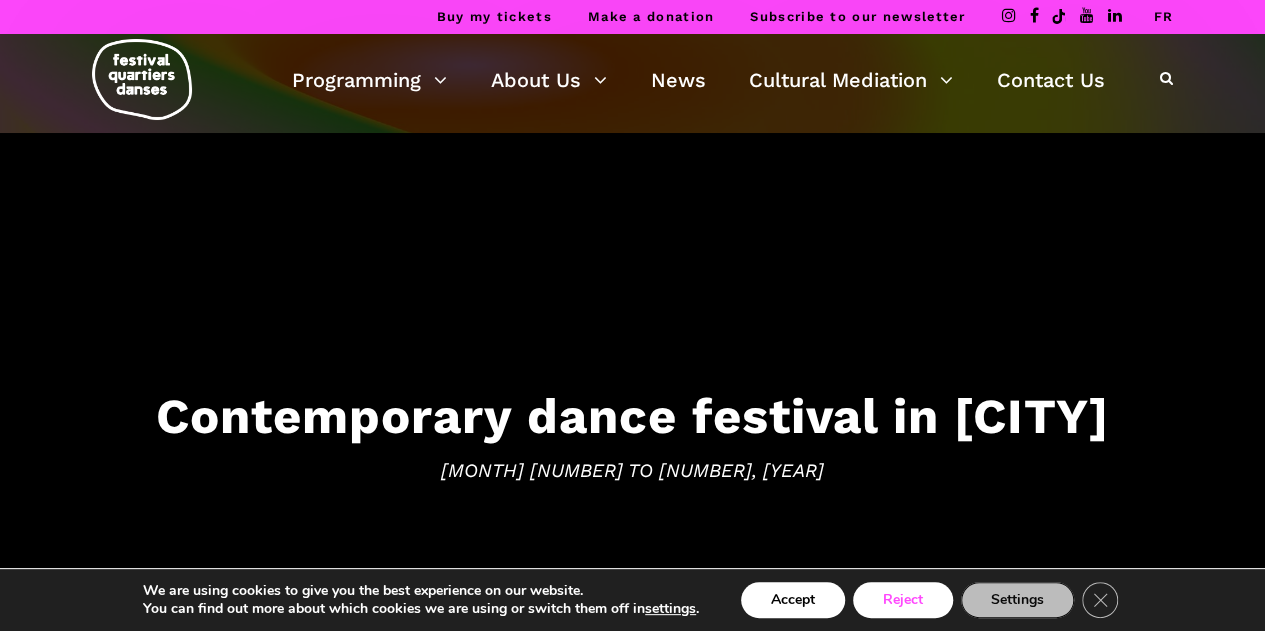 click on "Reject" at bounding box center [903, 600] 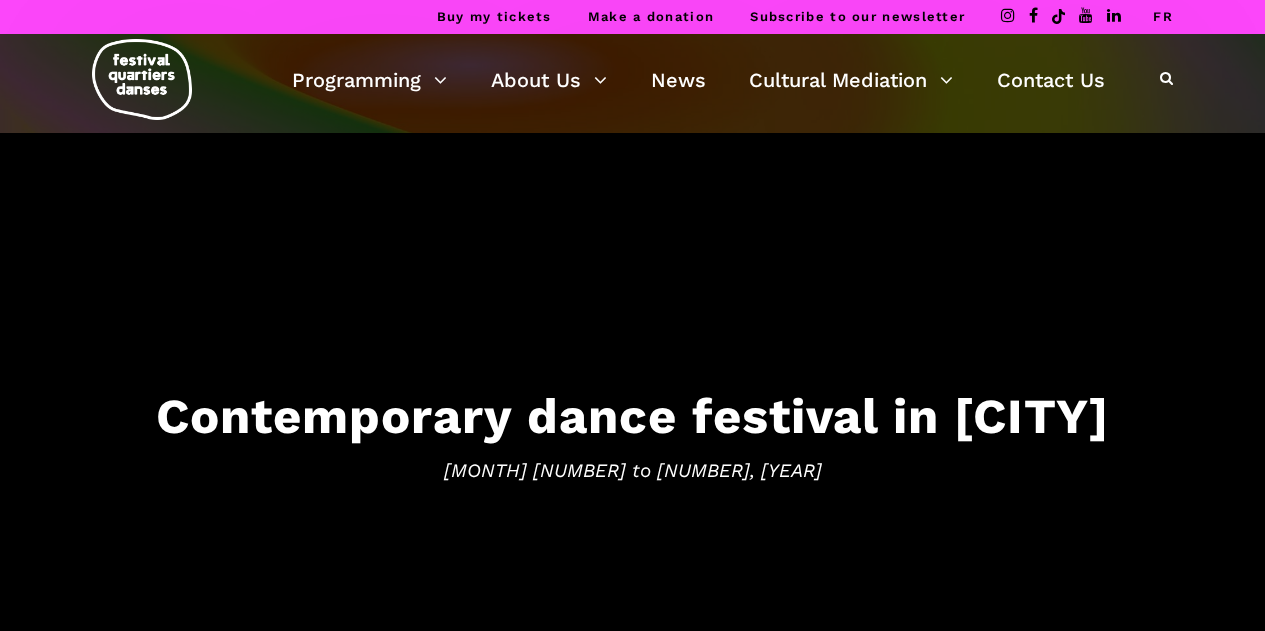 scroll, scrollTop: 0, scrollLeft: 0, axis: both 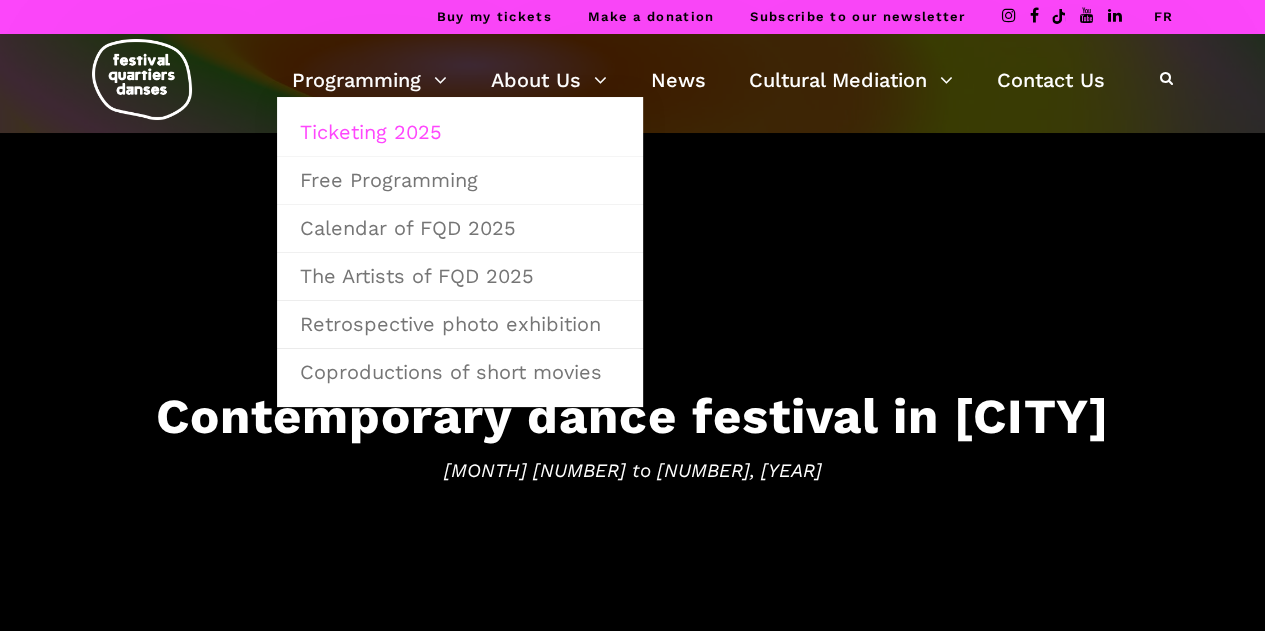 click on "Ticketing 2025" at bounding box center (460, 132) 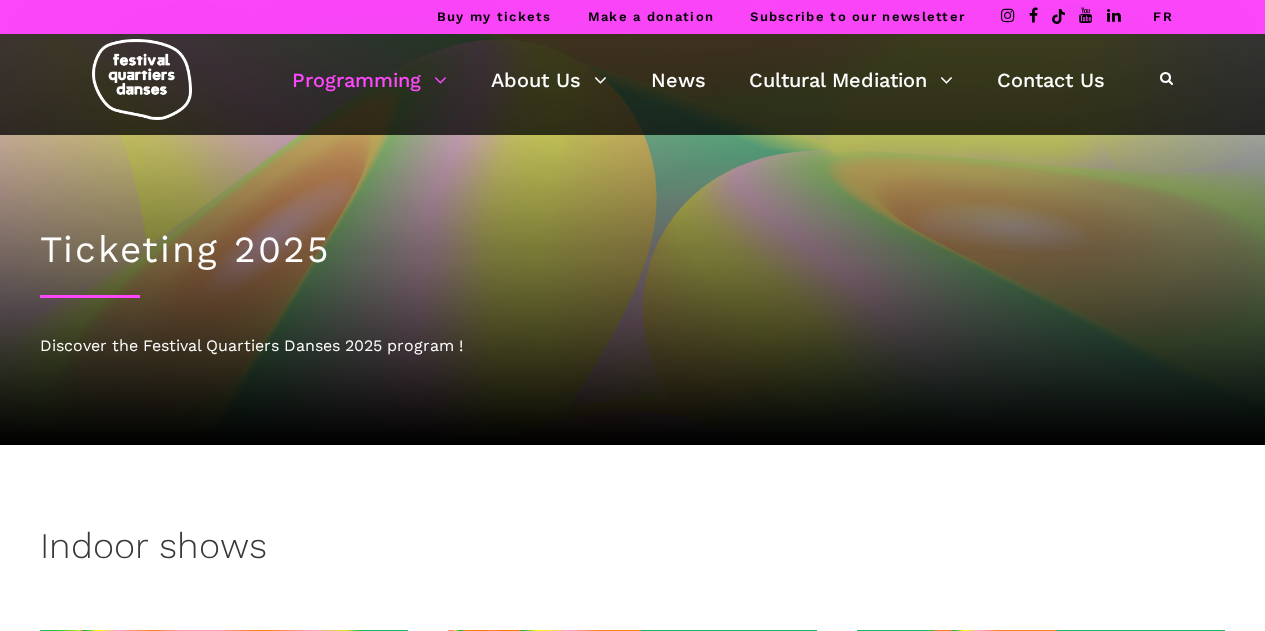scroll, scrollTop: 0, scrollLeft: 0, axis: both 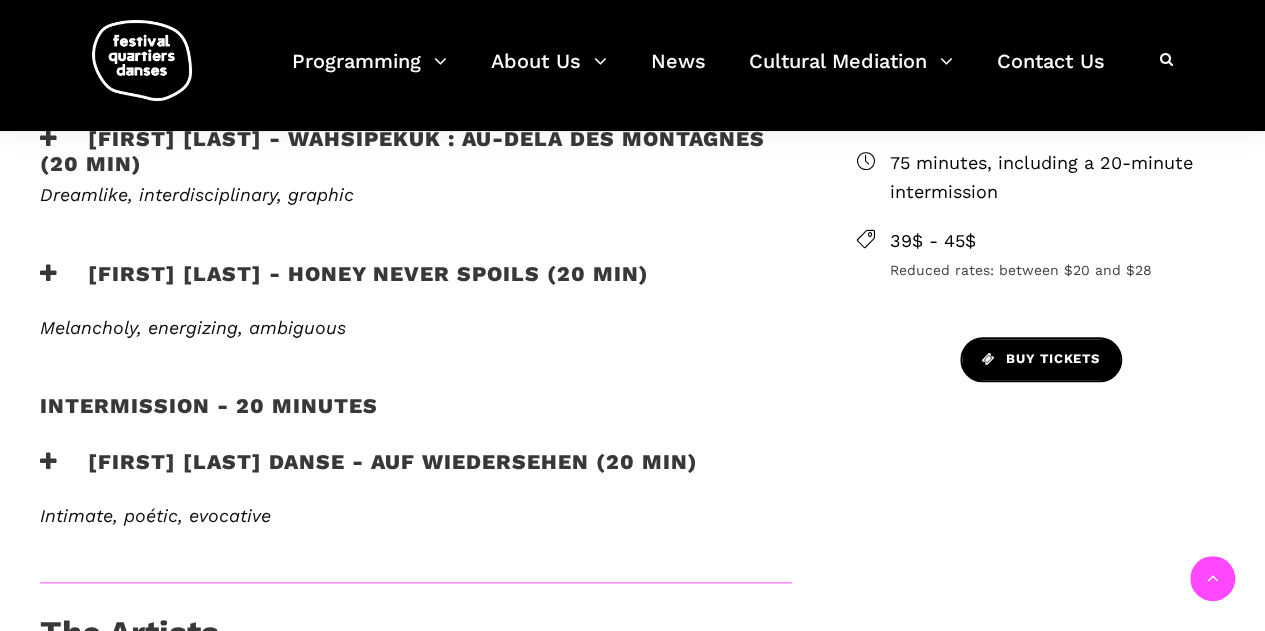 click on "Buy tickets" at bounding box center [1041, 359] 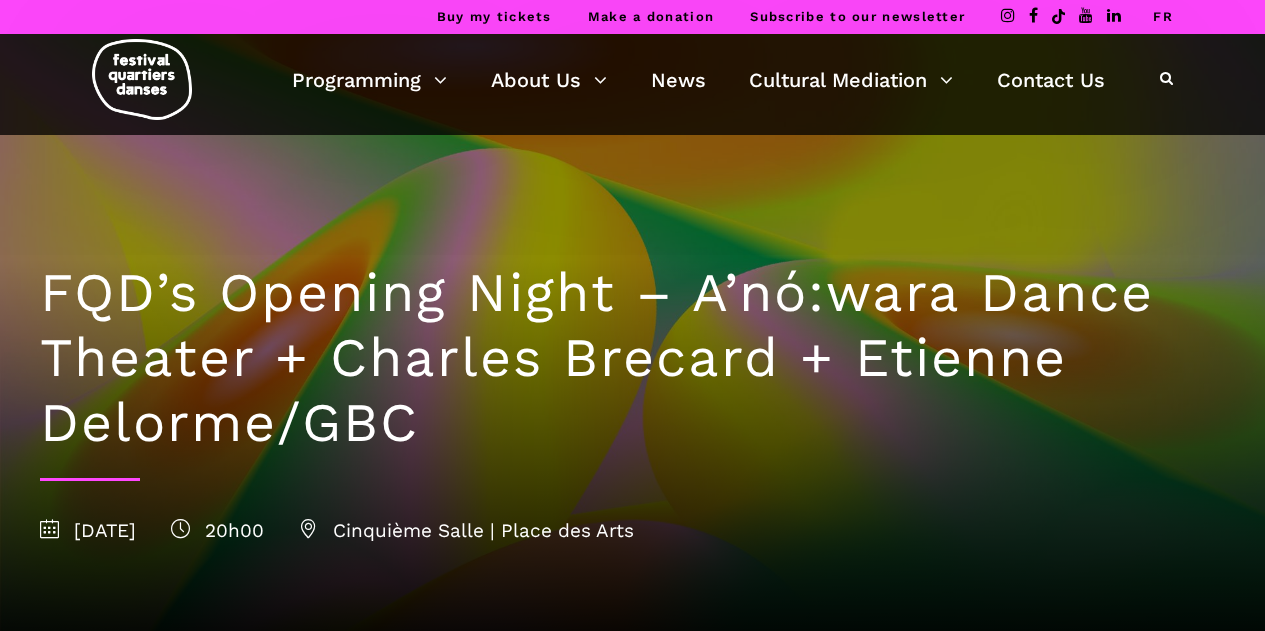 scroll, scrollTop: 0, scrollLeft: 0, axis: both 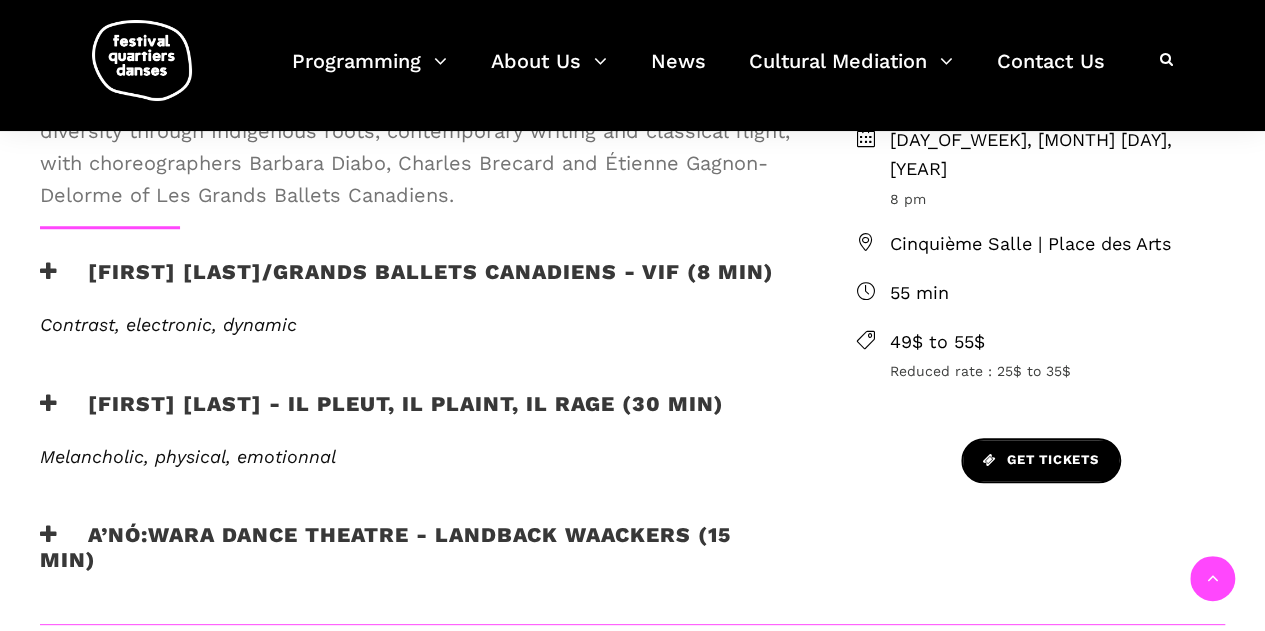 click on "Get Tickets" at bounding box center (1041, 460) 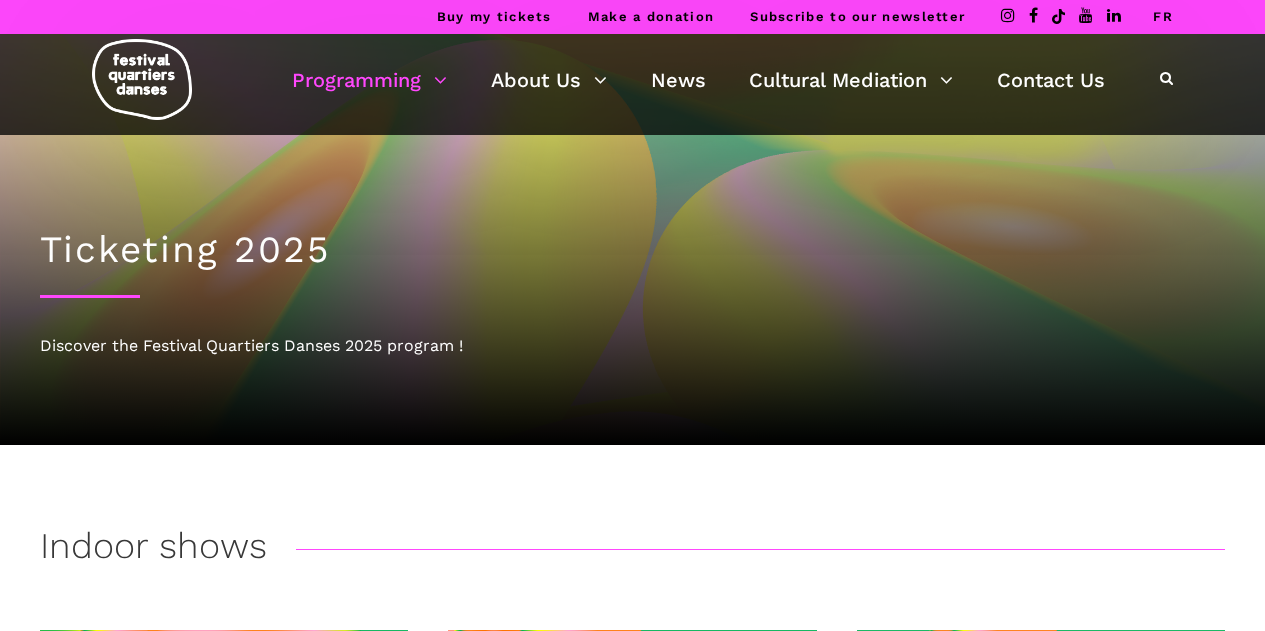 scroll, scrollTop: 0, scrollLeft: 0, axis: both 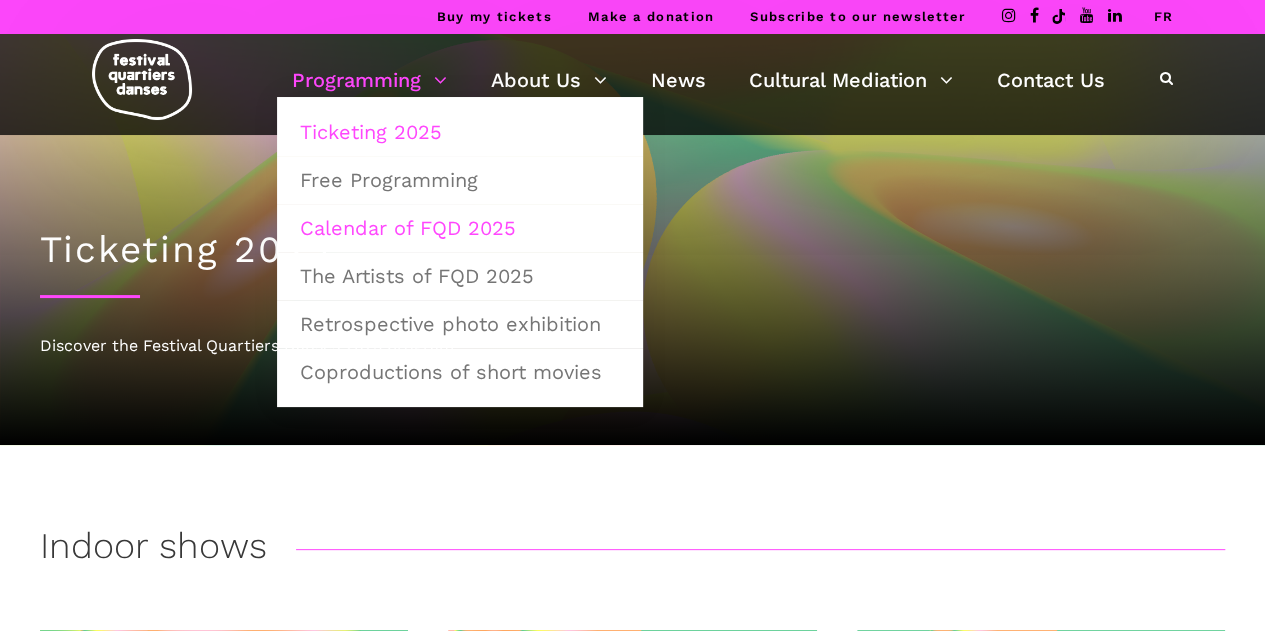 click on "Calendar of FQD 2025" at bounding box center (460, 228) 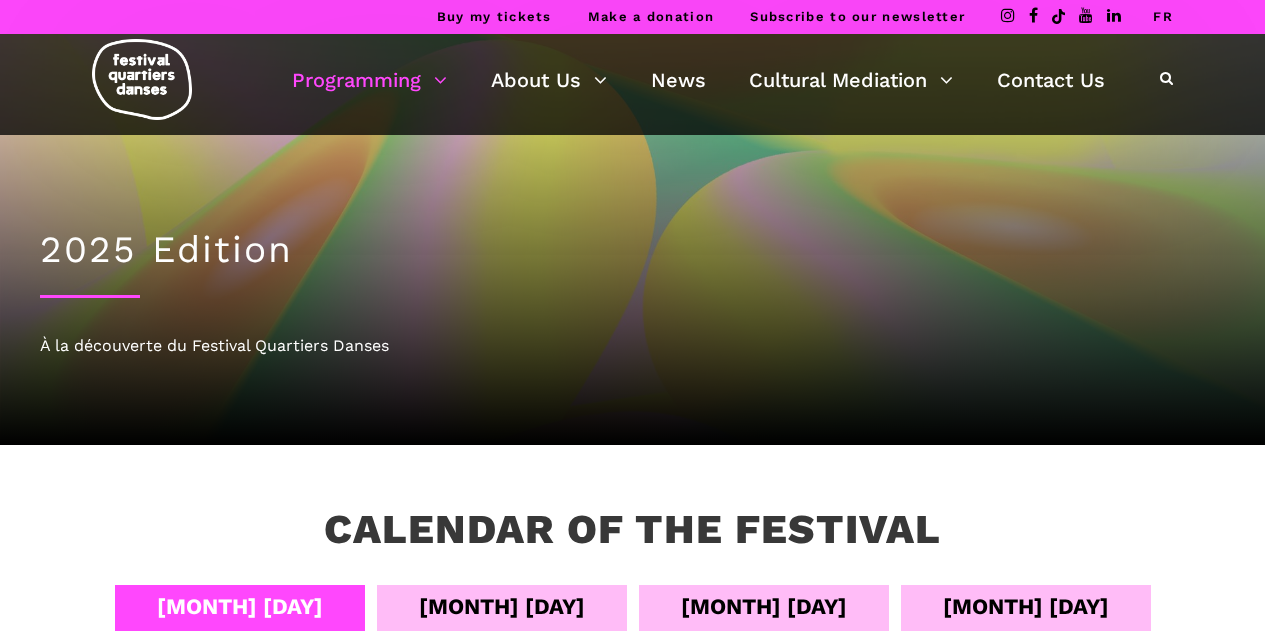 scroll, scrollTop: 0, scrollLeft: 0, axis: both 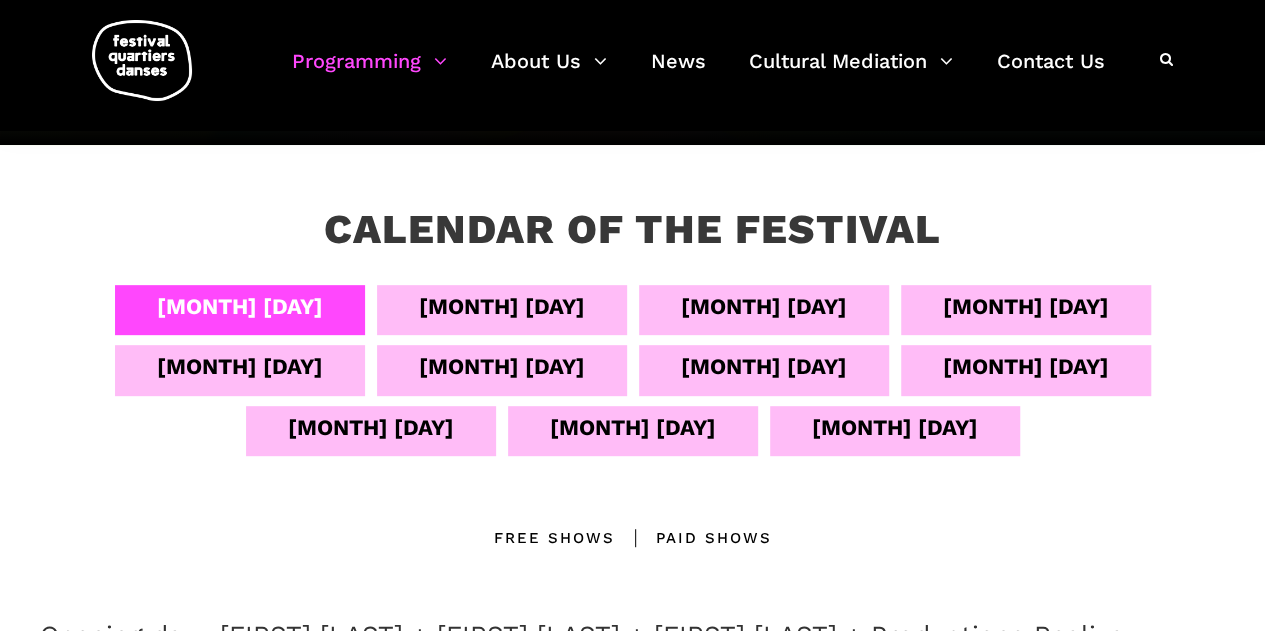 click at bounding box center [142, 60] 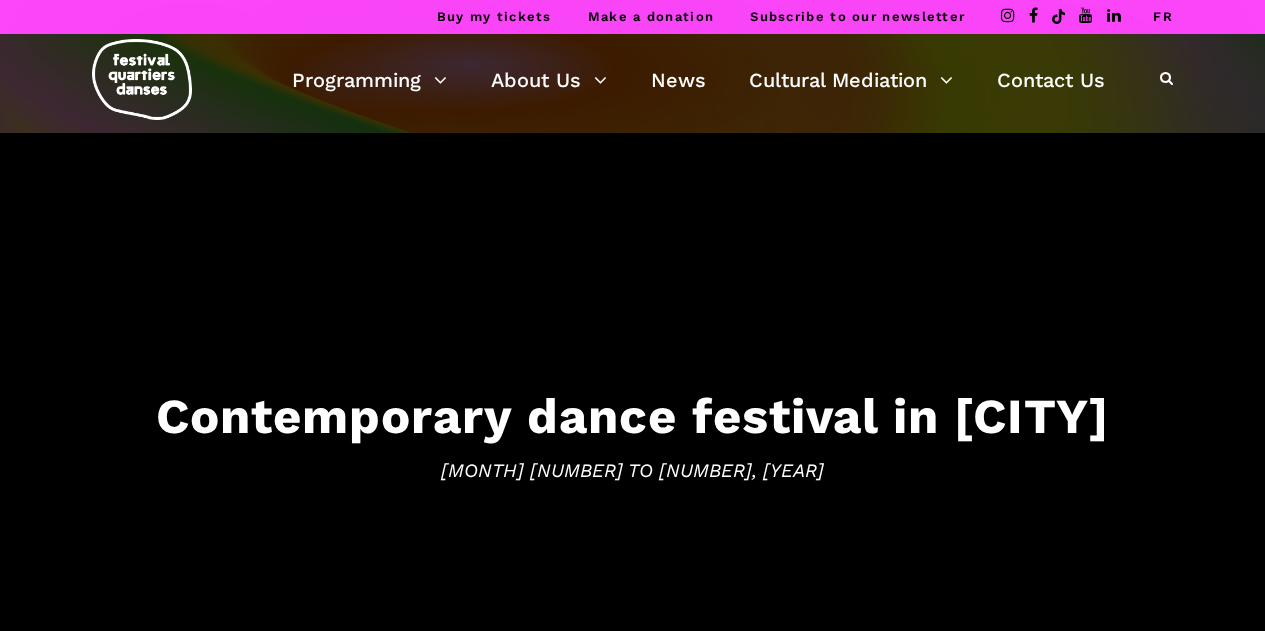 scroll, scrollTop: 0, scrollLeft: 0, axis: both 